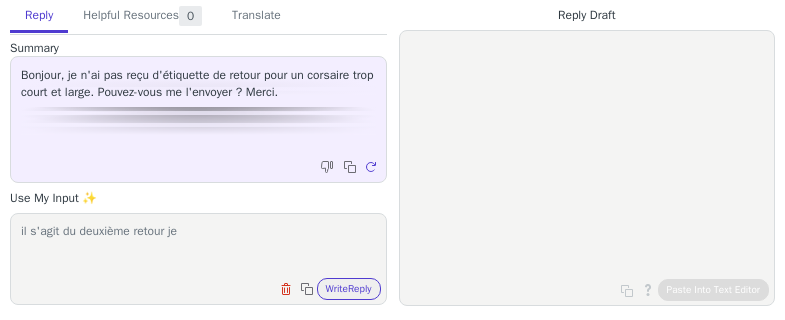 scroll, scrollTop: 0, scrollLeft: 0, axis: both 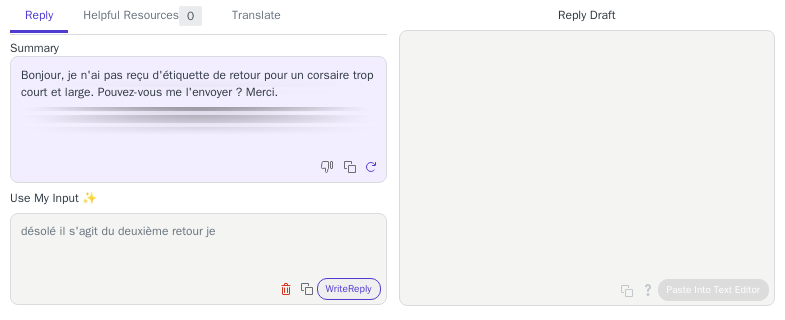 click on "désolé il s'agit du deuxième retour je" at bounding box center (198, 246) 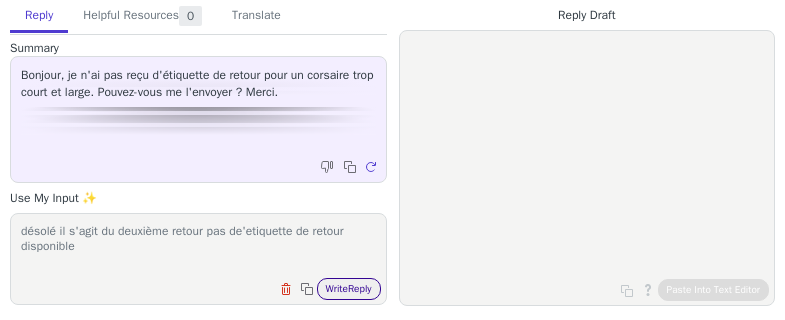 type on "désolé il s'agit du deuxième retour pas de'etiquette de retour disponible" 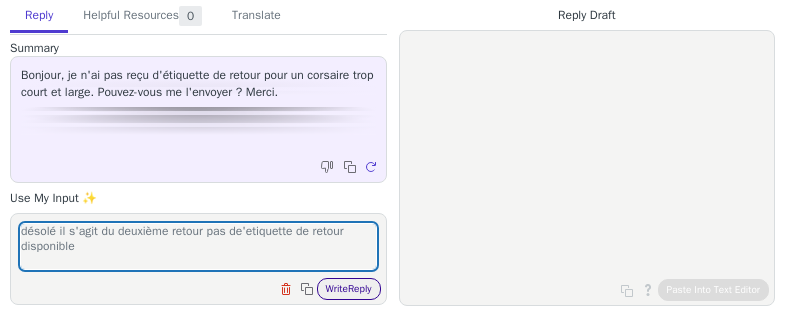 click on "Write  Reply" at bounding box center [349, 289] 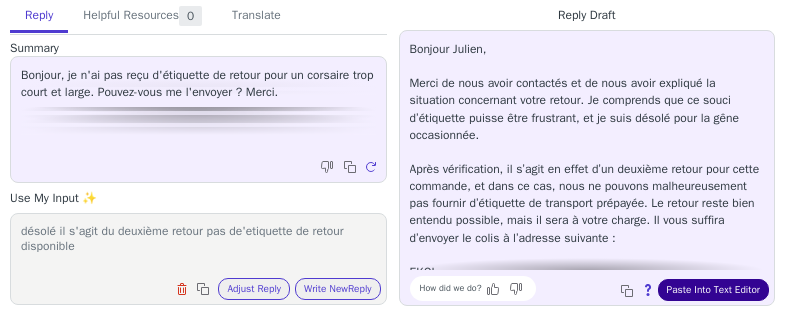 click on "Paste Into Text Editor" at bounding box center (713, 290) 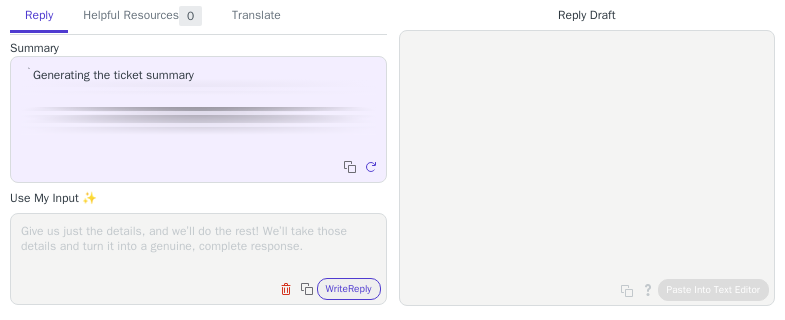 scroll, scrollTop: 0, scrollLeft: 0, axis: both 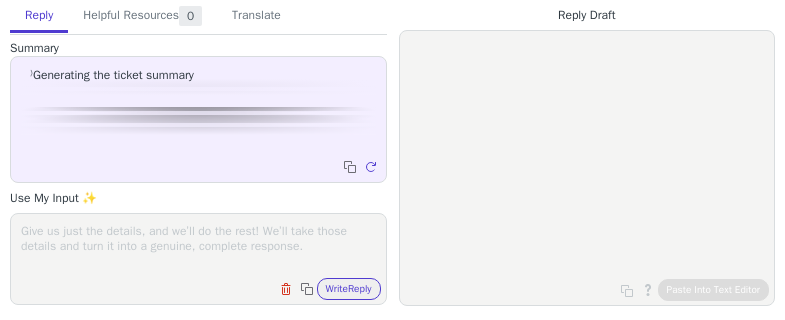 click at bounding box center (198, 246) 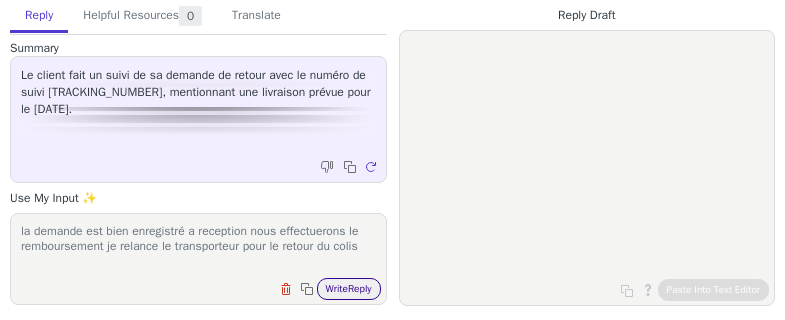 type on "la demande est bien enregistré a reception nous effectuerons le remboursement je relance le transporteur pour le retour du colis" 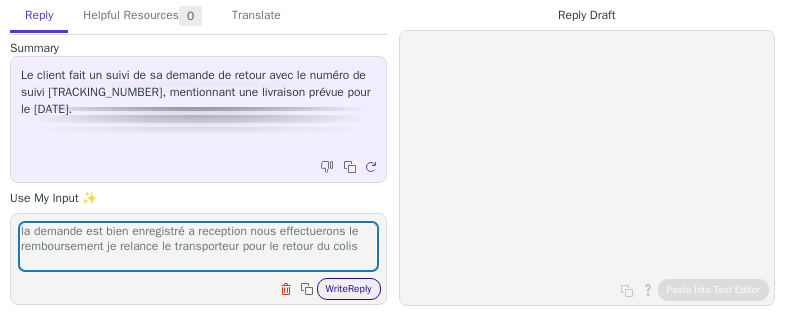 click on "Write  Reply" at bounding box center [349, 289] 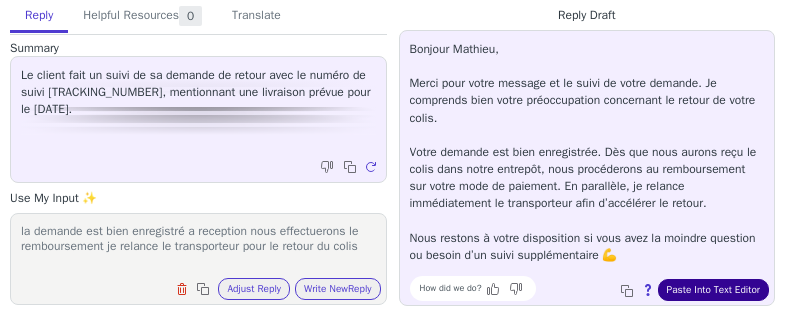 click on "Paste Into Text Editor" at bounding box center (713, 290) 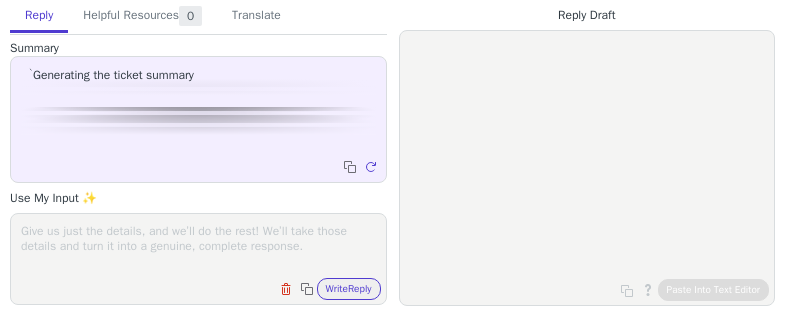 scroll, scrollTop: 0, scrollLeft: 0, axis: both 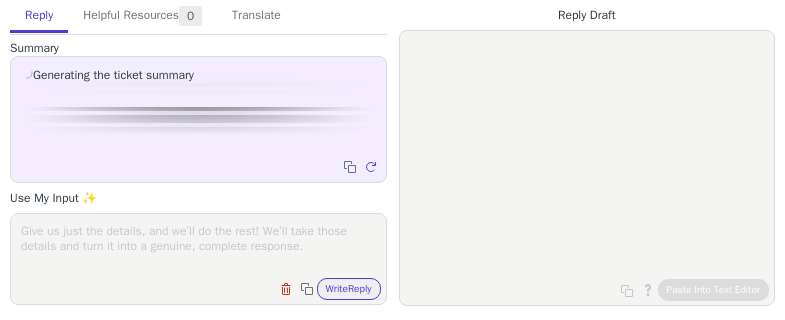 click at bounding box center (198, 246) 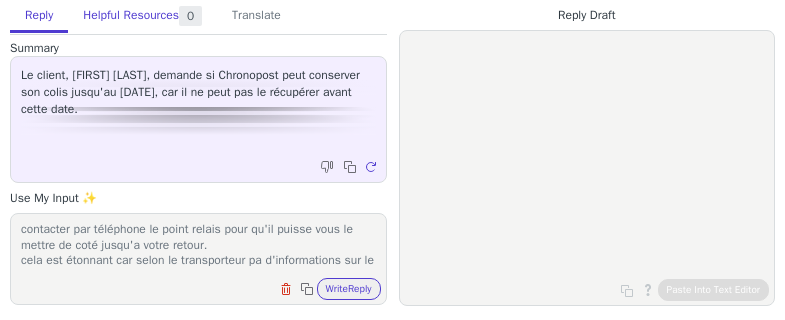 scroll, scrollTop: 32, scrollLeft: 0, axis: vertical 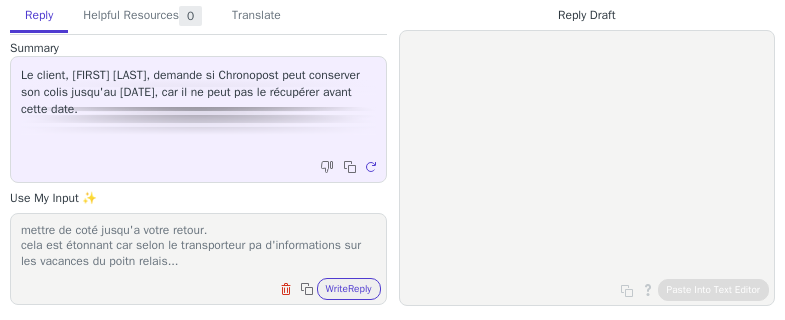 click on "je vais signaler l'information a chronopost mais le mieux serati de contacter par téléphone le point relais pour qu'il puisse vous le mettre de coté jusqu'a votre retour.
cela est étonnant car selon le transporteur pa d'informations sur les vacances du poitn relais..." at bounding box center [198, 246] 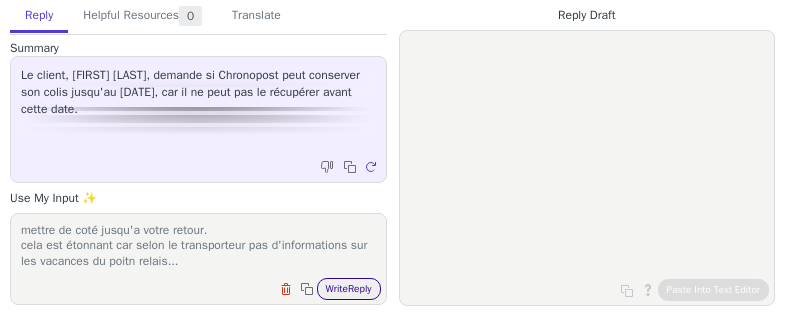 type on "je vais signaler l'information a chronopost mais le mieux serati de contacter par téléphone le point relais pour qu'il puisse vous le mettre de coté jusqu'a votre retour.
cela est étonnant car selon le transporteur pas d'informations sur les vacances du poitn relais..." 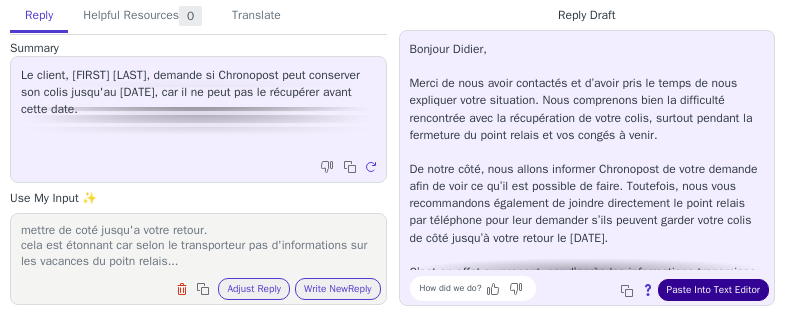 click on "Paste Into Text Editor" at bounding box center [713, 290] 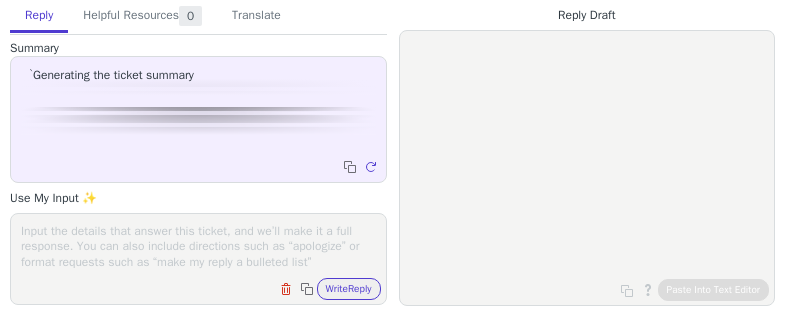 scroll, scrollTop: 0, scrollLeft: 0, axis: both 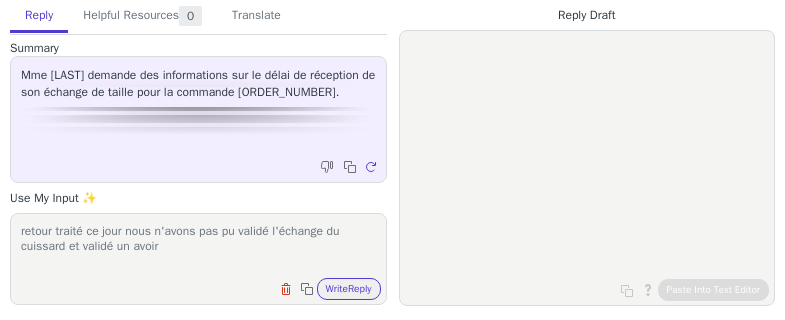 click on "retour traité ce jour nous n'avons pas pu validé l'échange du cuissard et validé un avoir" at bounding box center [198, 246] 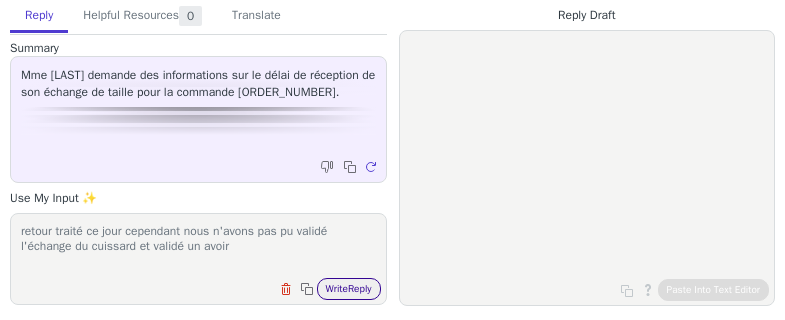 type on "retour traité ce jour cependant nous n'avons pas pu validé l'échange du cuissard et validé un avoir" 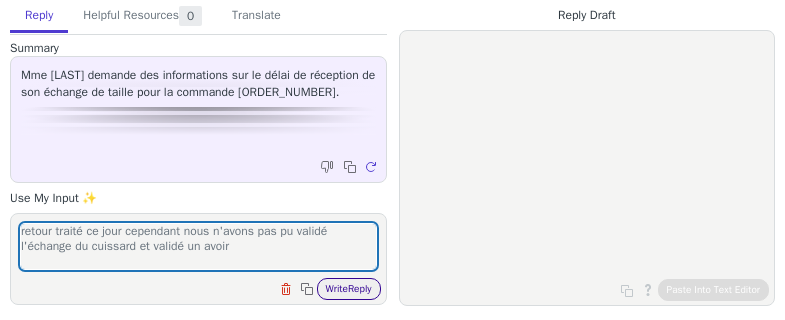 click on "Write  Reply" at bounding box center (349, 289) 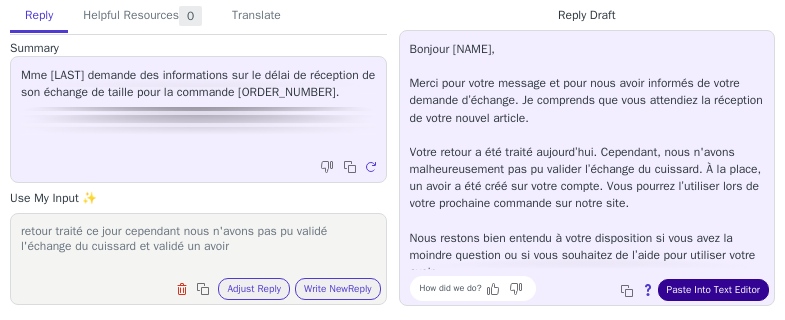 click on "Paste Into Text Editor" at bounding box center [713, 290] 